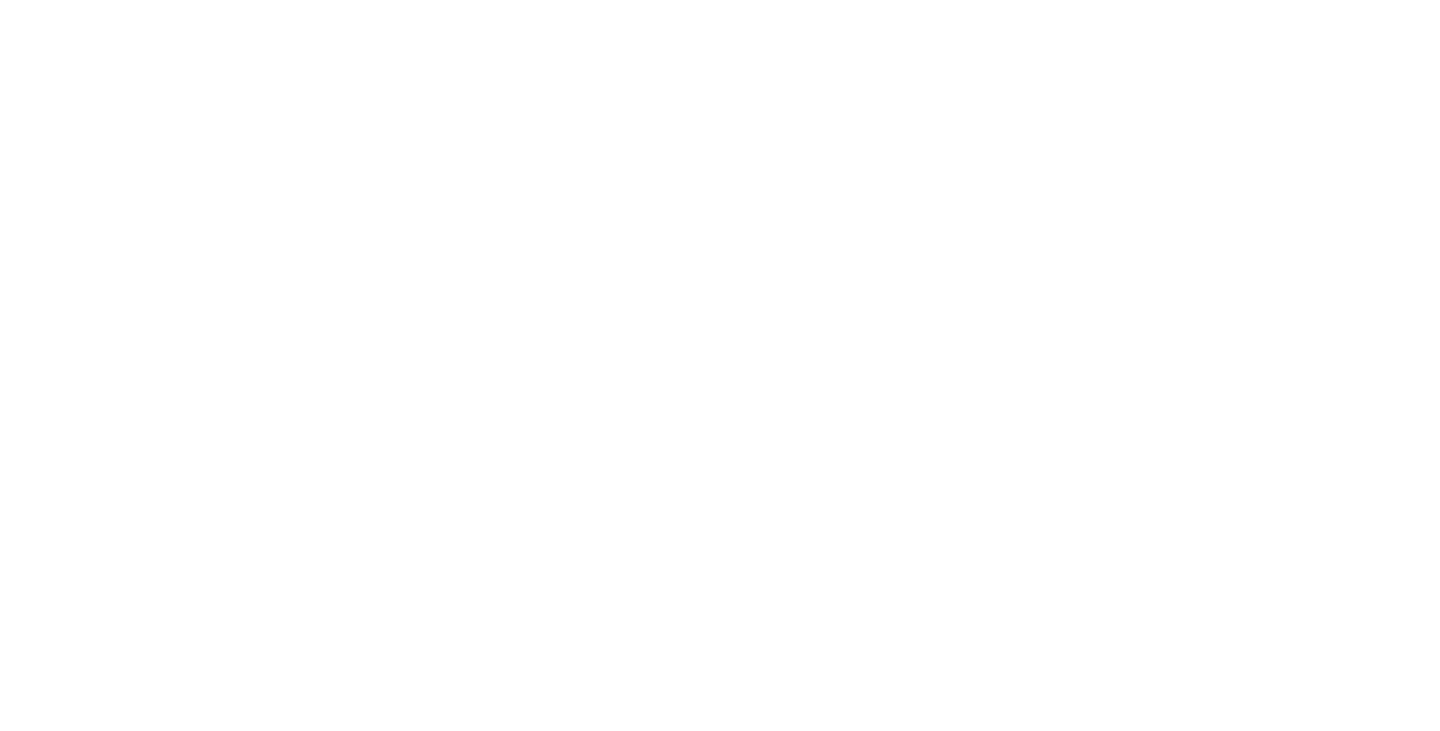 scroll, scrollTop: 0, scrollLeft: 0, axis: both 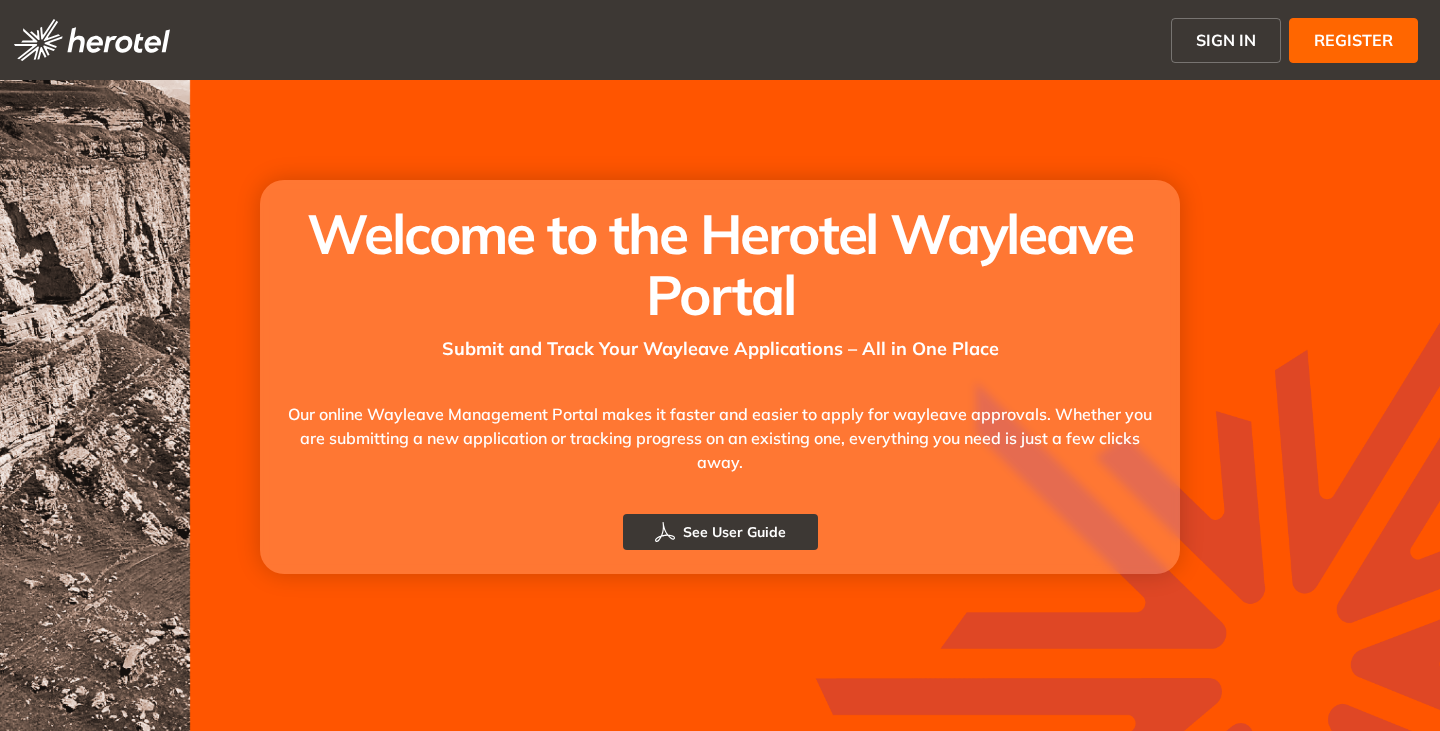 click on "SIGN IN" at bounding box center (1226, 40) 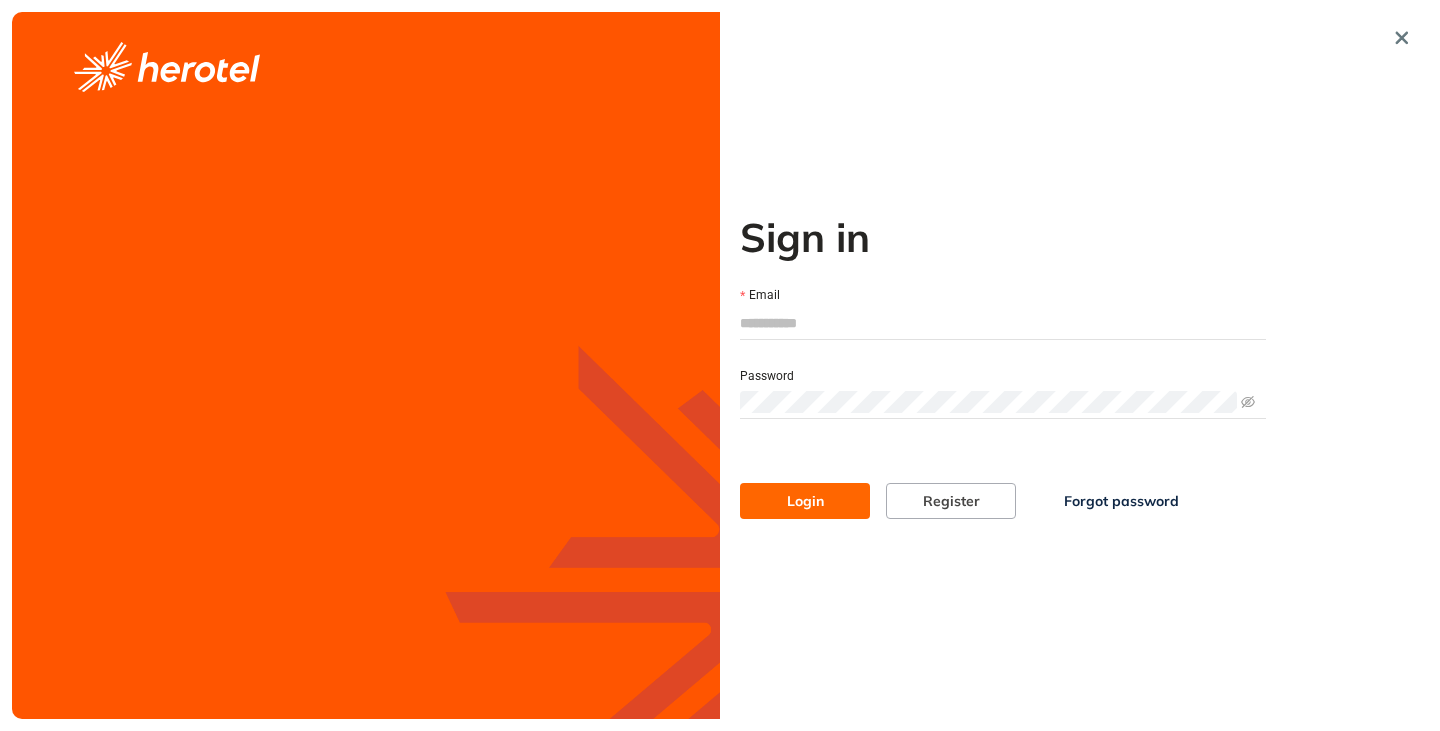click on "Email" at bounding box center (1003, 323) 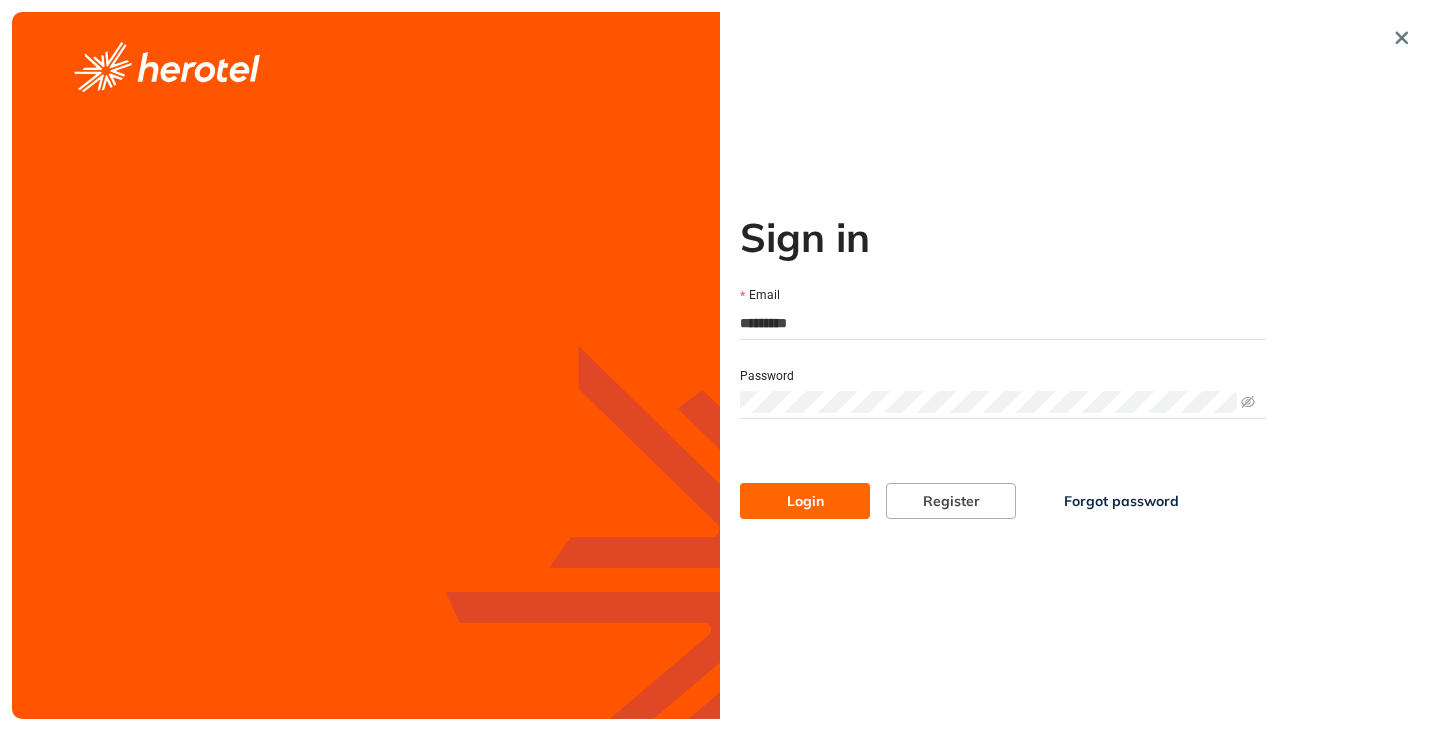 type on "**********" 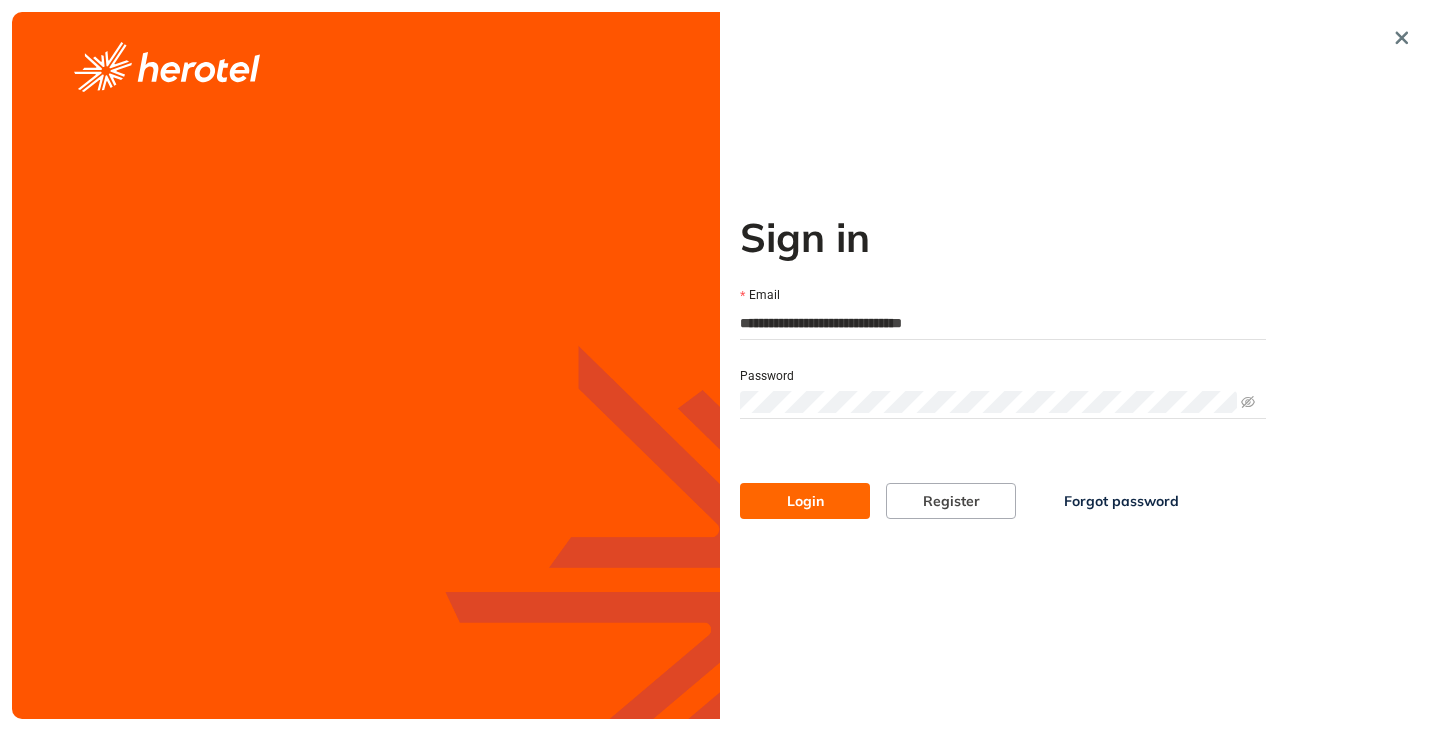 click on "Login" at bounding box center [805, 501] 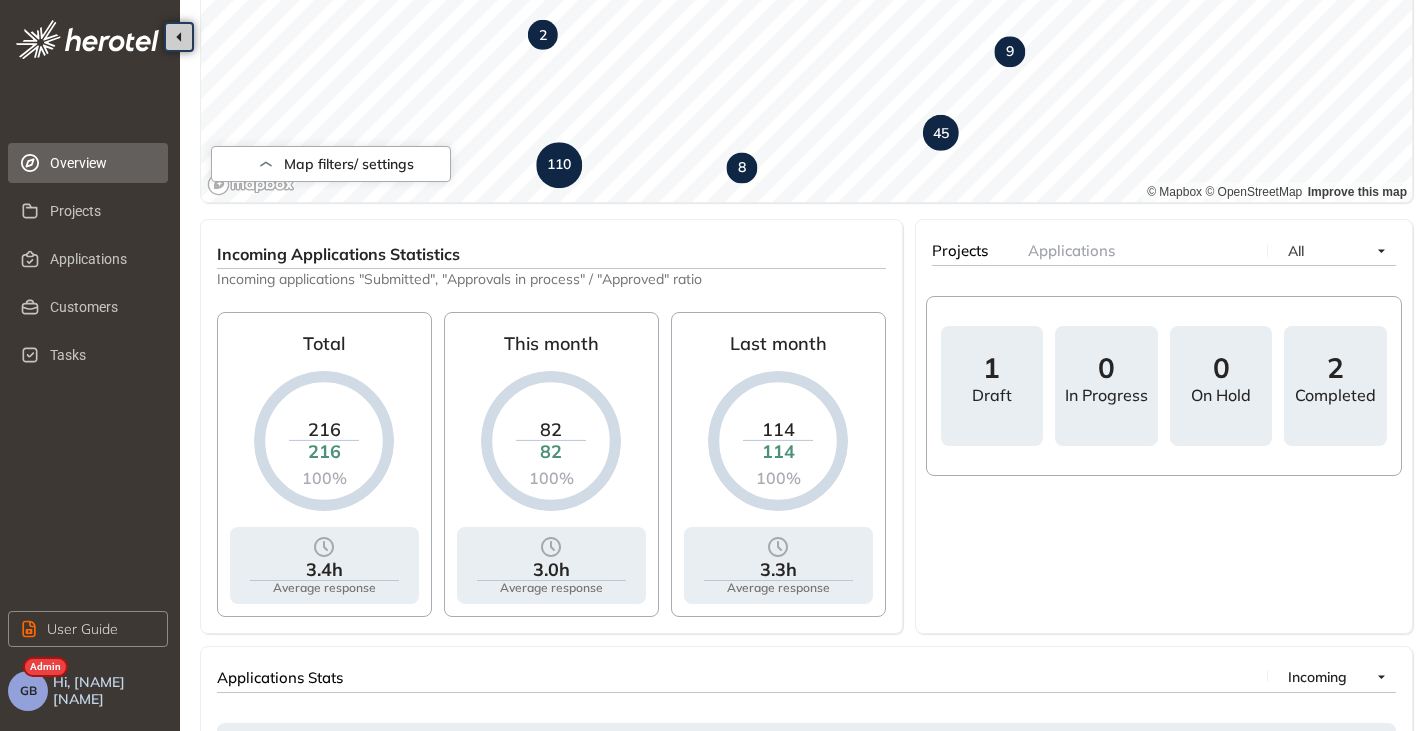 scroll, scrollTop: 600, scrollLeft: 0, axis: vertical 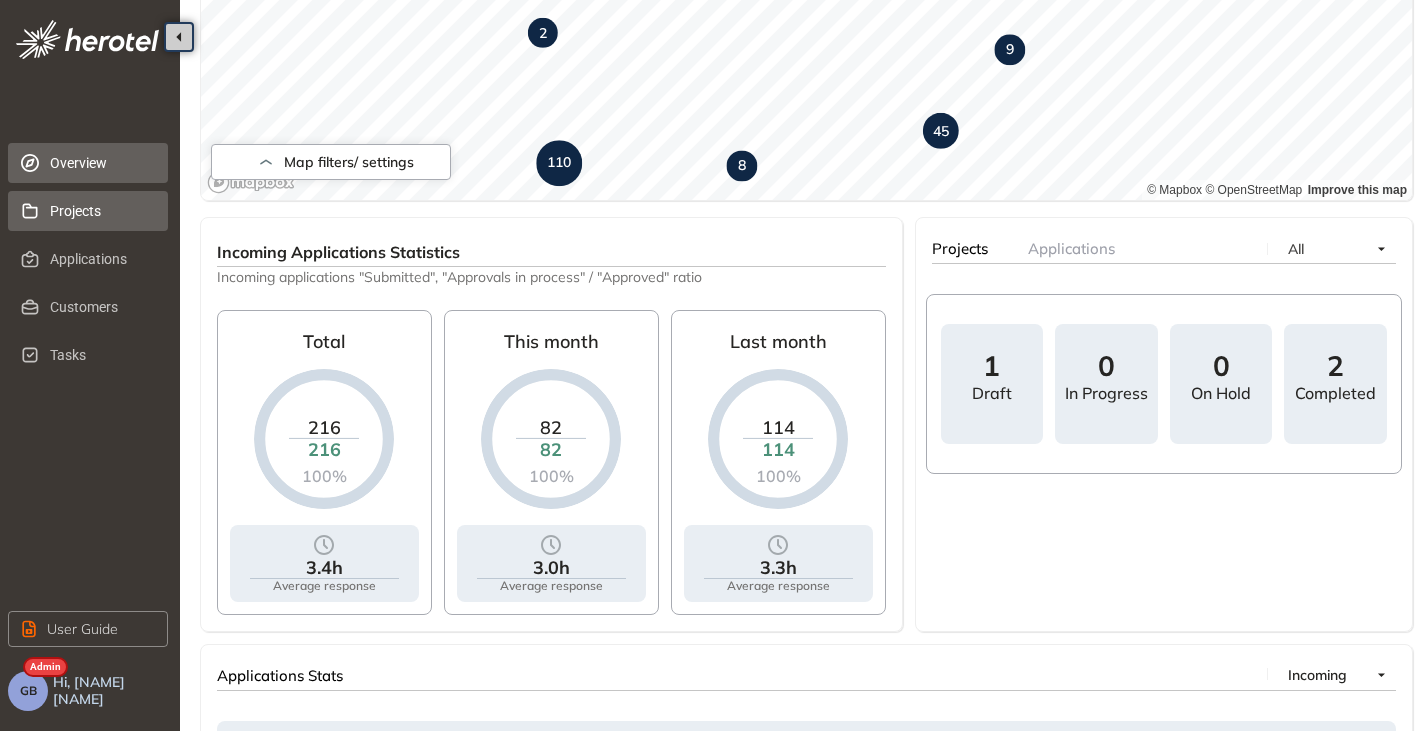click on "Projects" at bounding box center [101, 211] 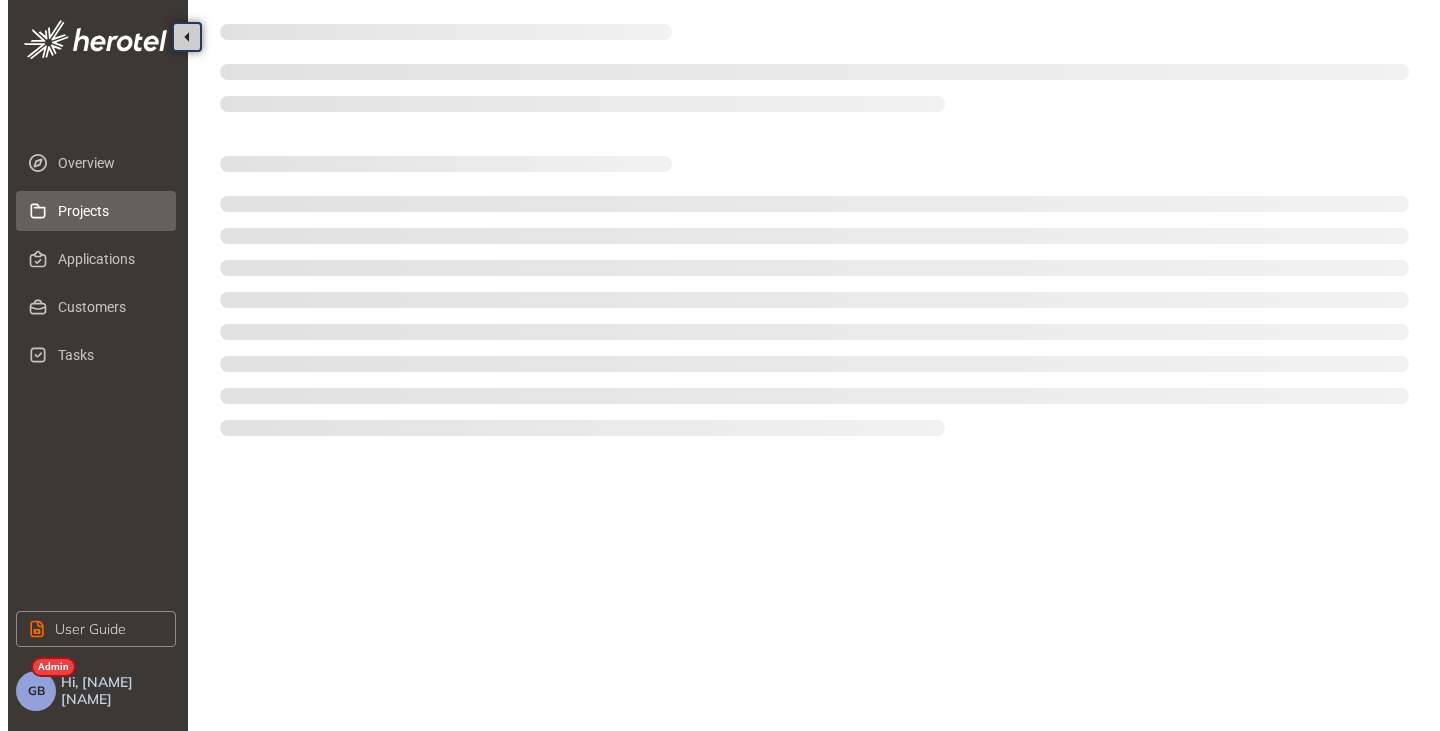 scroll, scrollTop: 0, scrollLeft: 0, axis: both 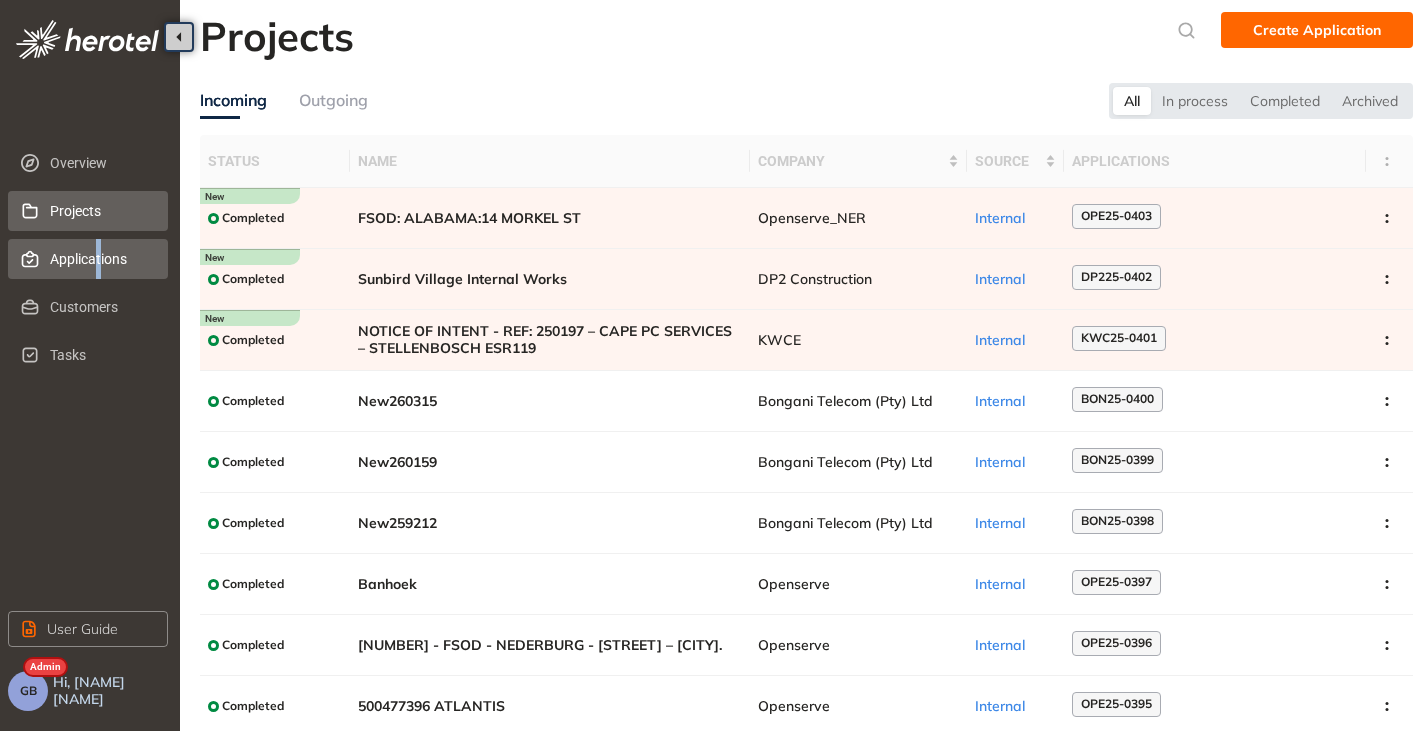 click on "Applications" at bounding box center (101, 259) 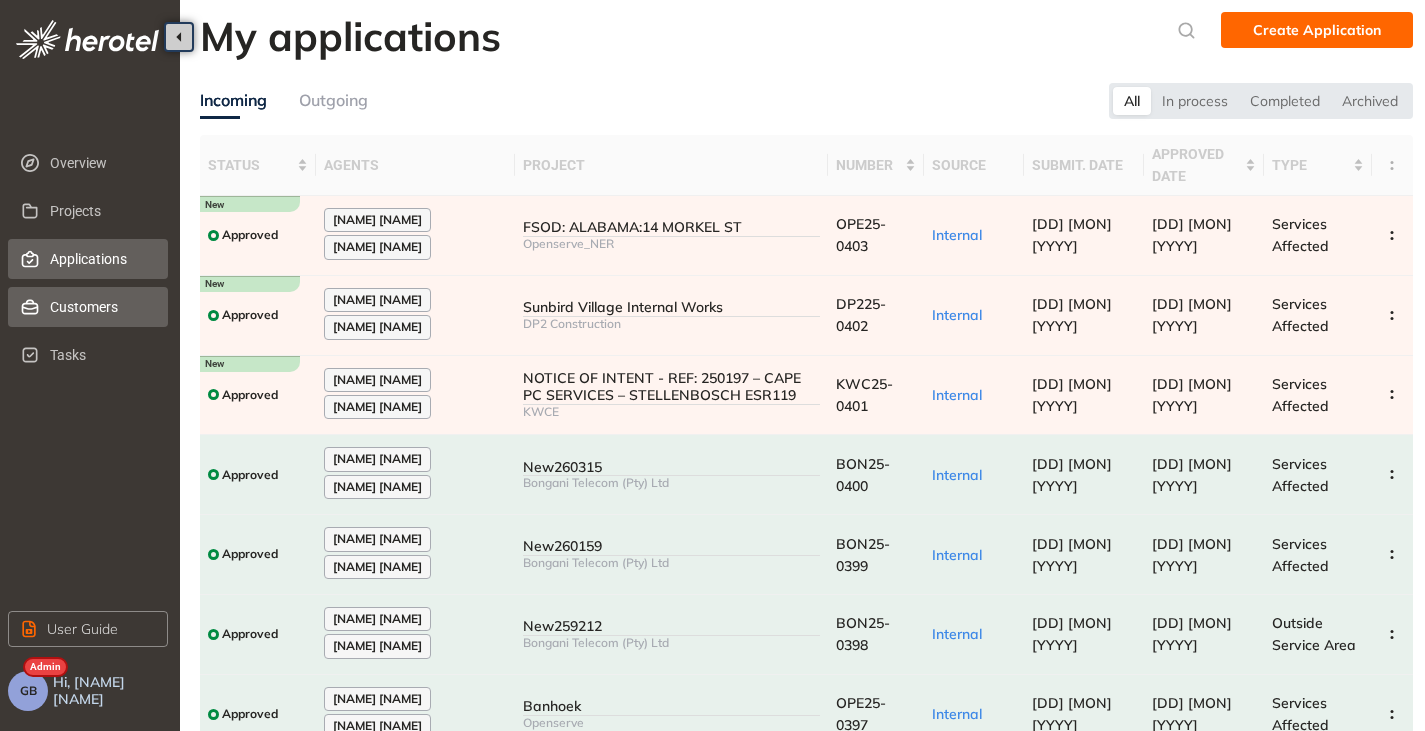 click on "Customers" at bounding box center (101, 307) 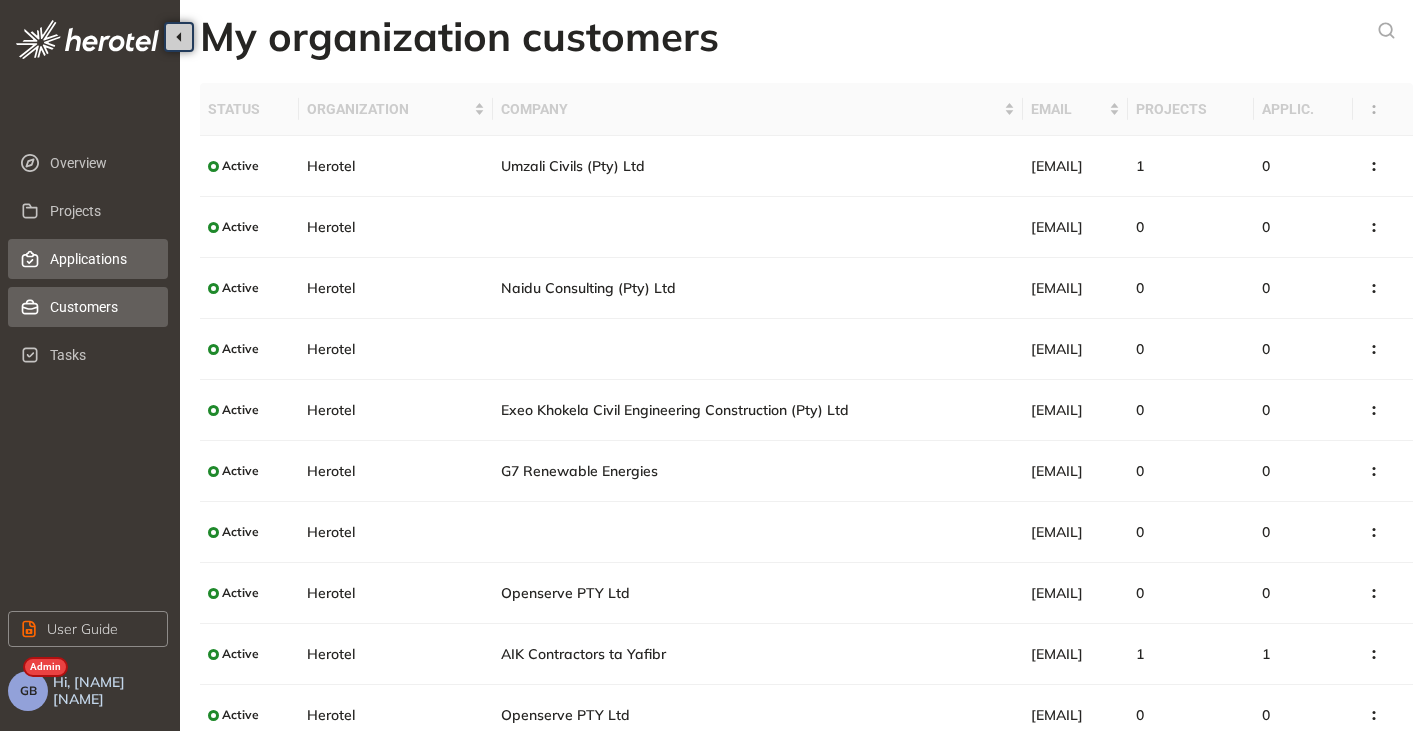 click on "Applications" at bounding box center (101, 259) 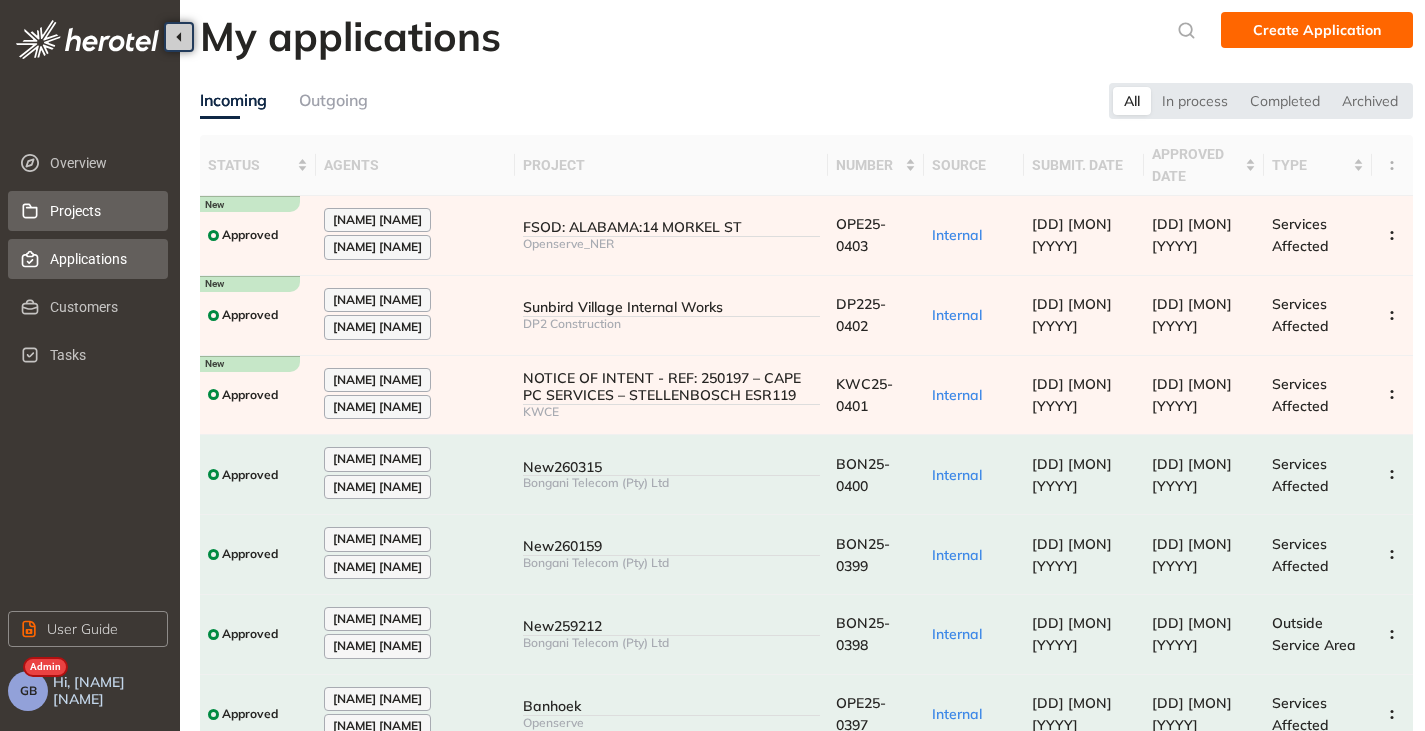 click on "Projects" at bounding box center (101, 211) 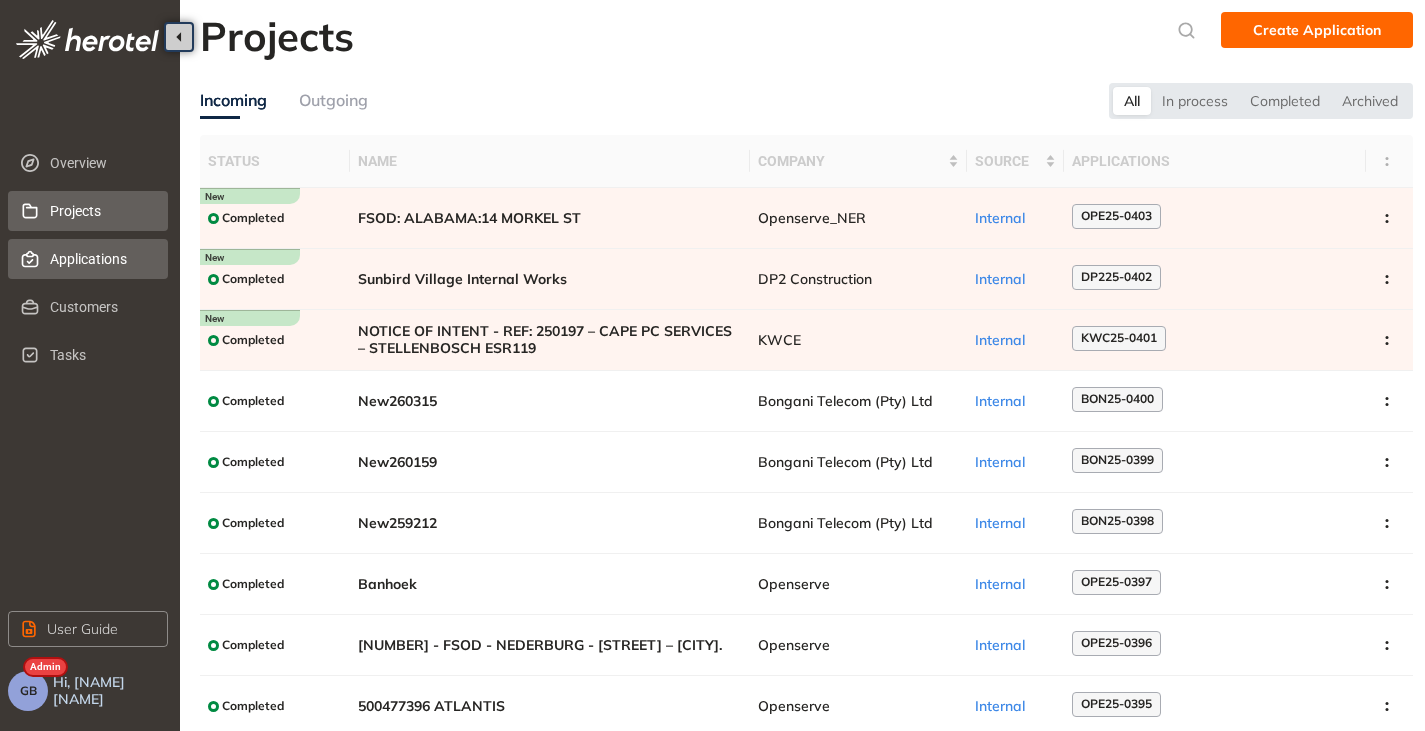 click on "Applications" at bounding box center (101, 259) 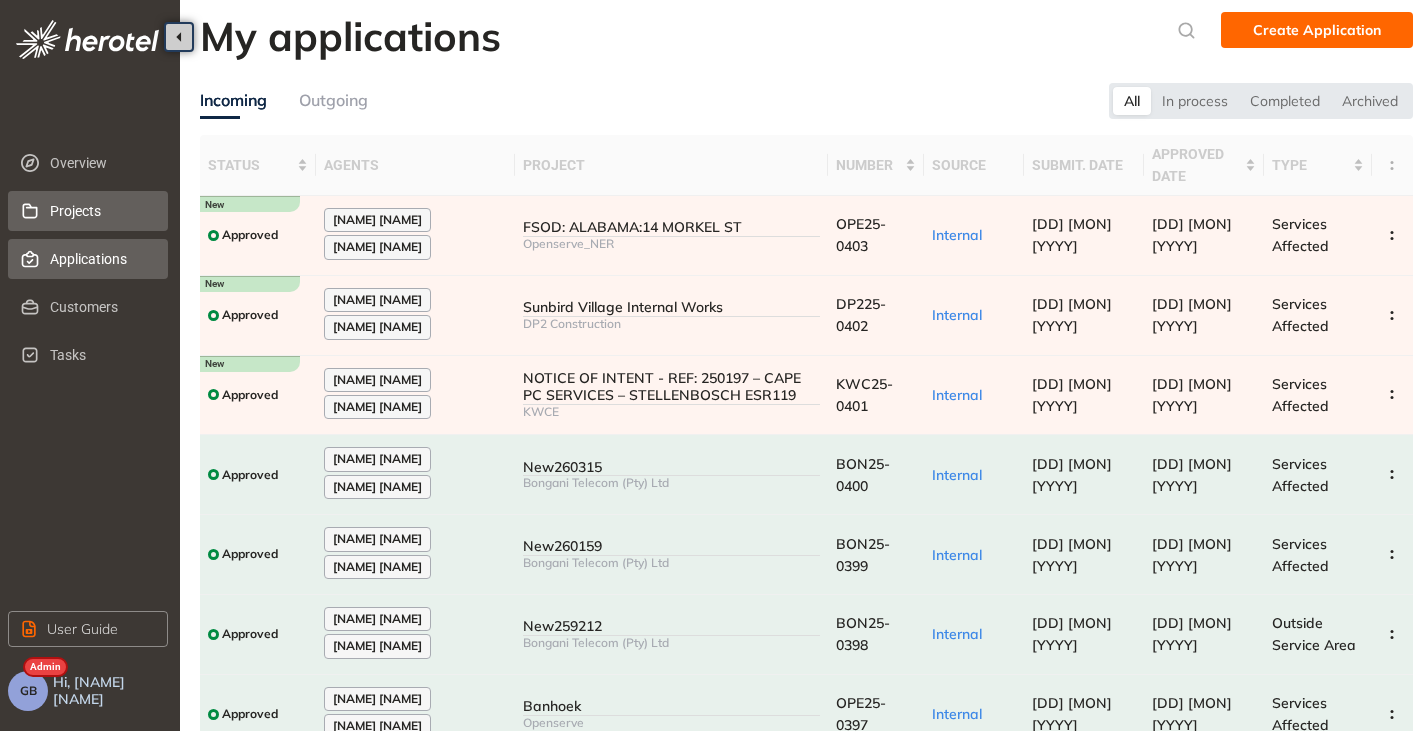 click on "Projects" at bounding box center (101, 211) 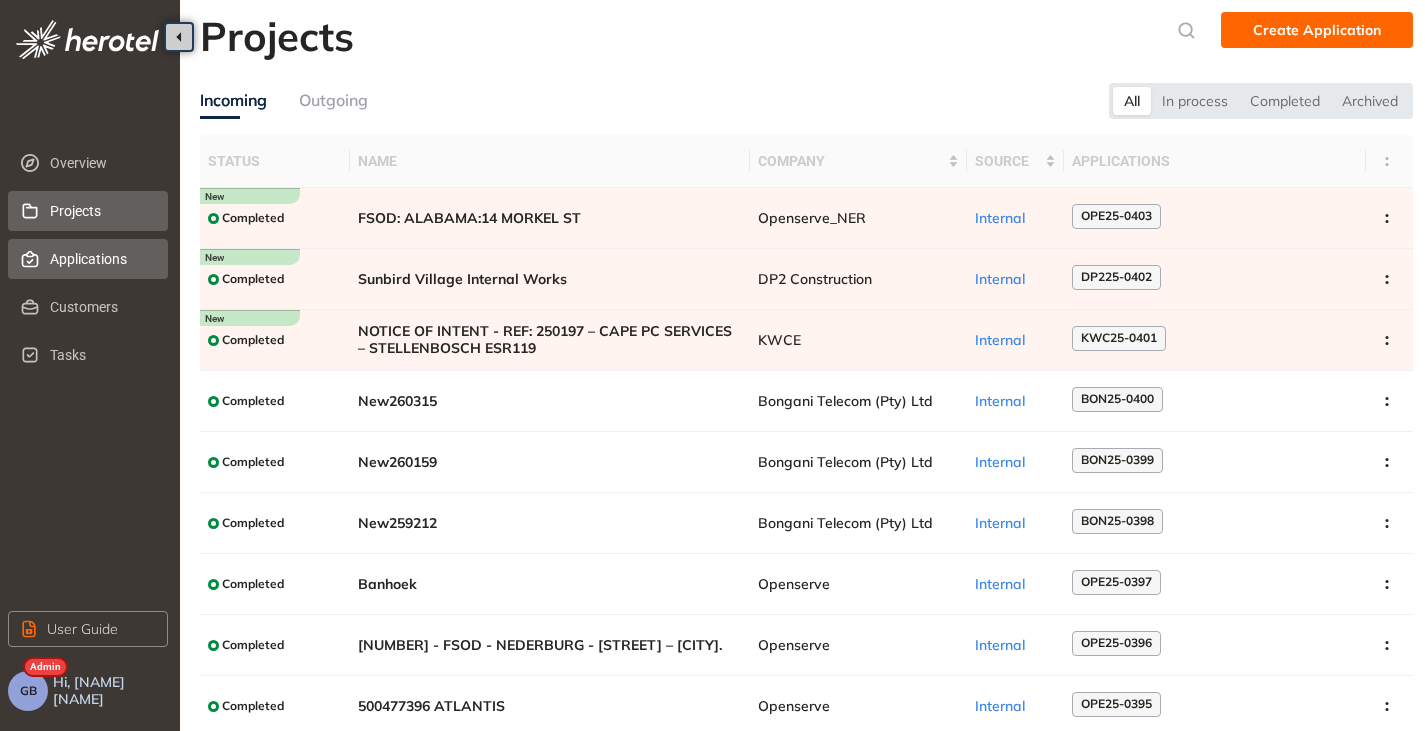 click on "Applications" at bounding box center [101, 259] 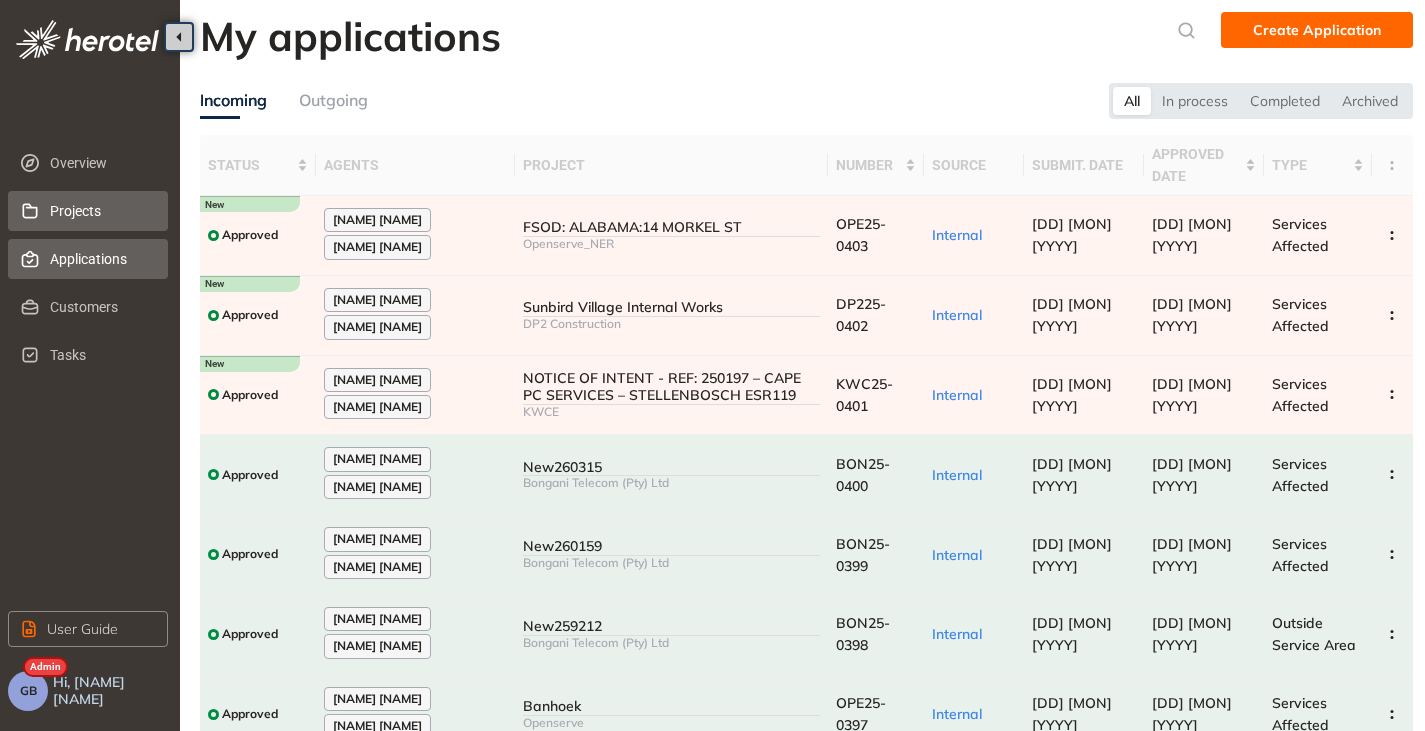 click on "Projects" at bounding box center [101, 211] 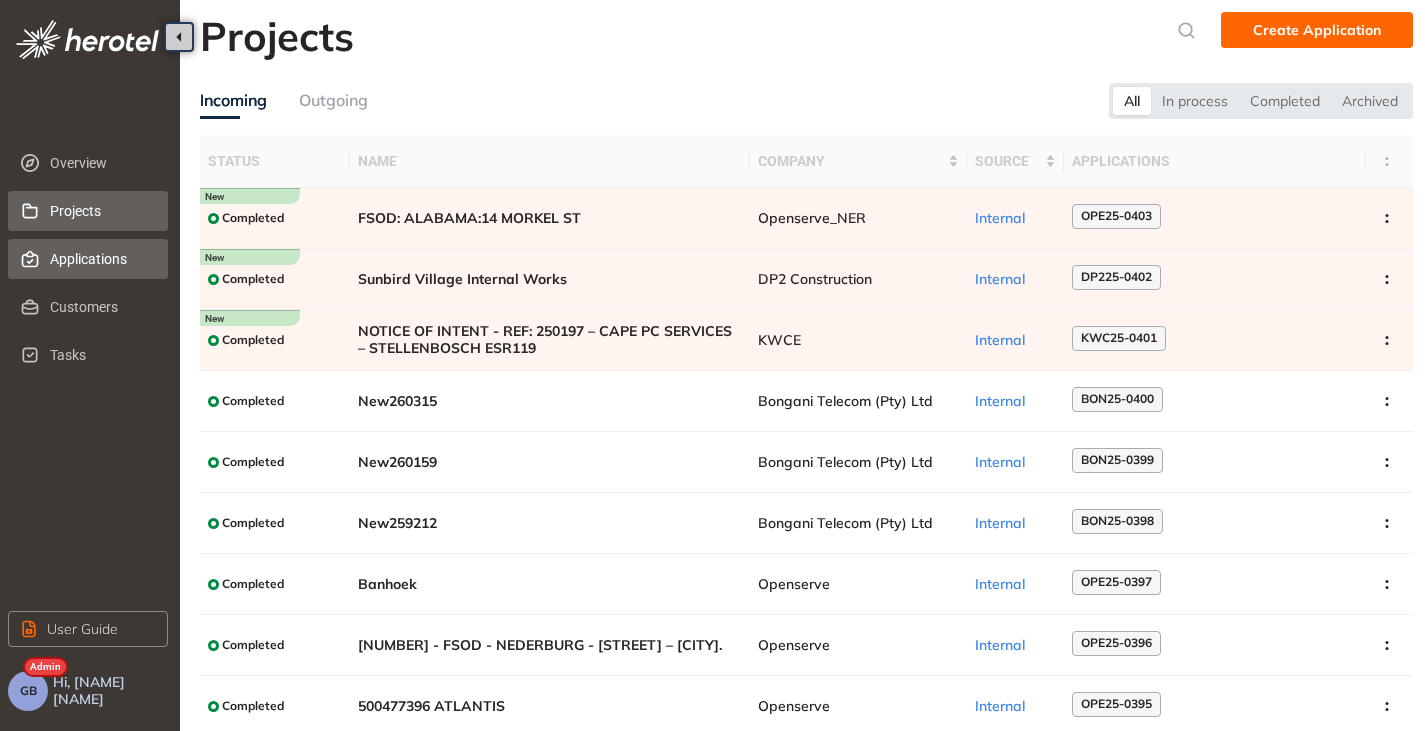 click on "Applications" at bounding box center (101, 259) 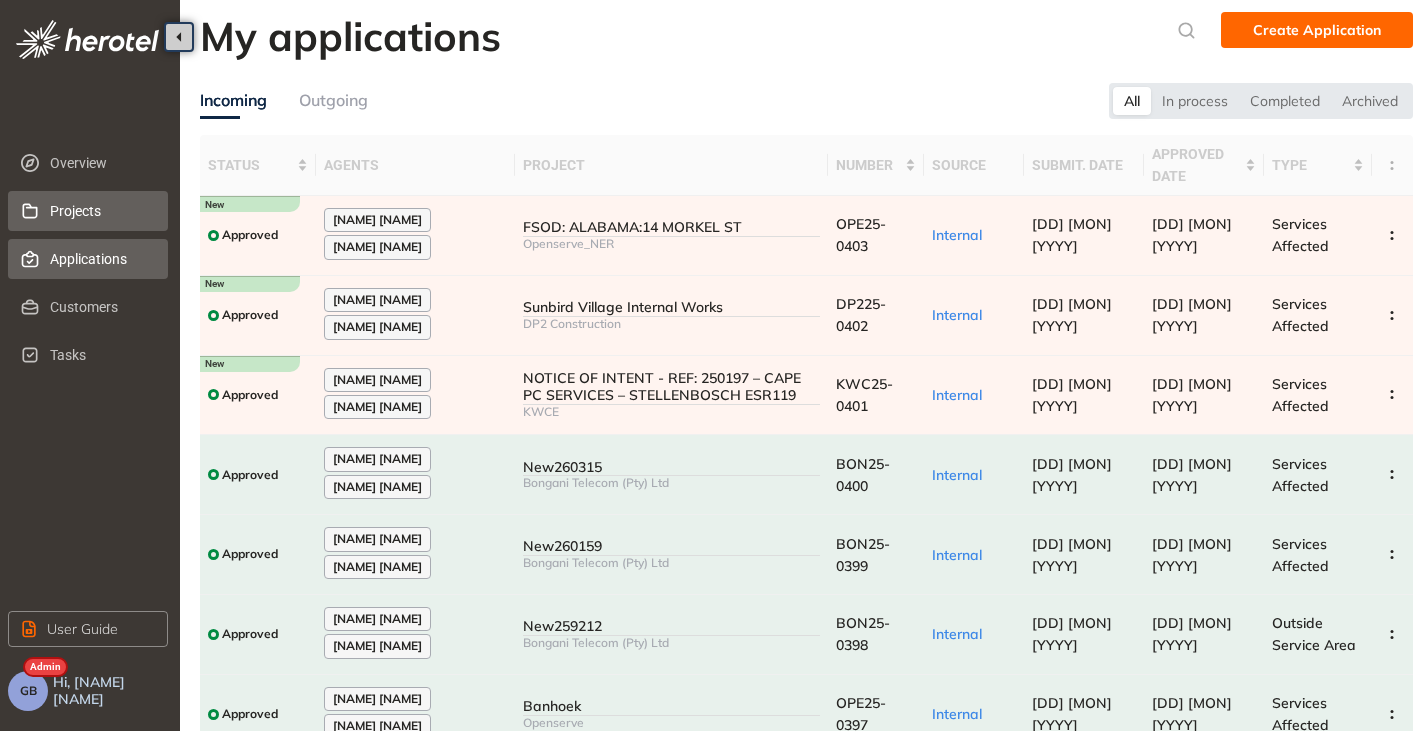 click on "Projects" at bounding box center [101, 211] 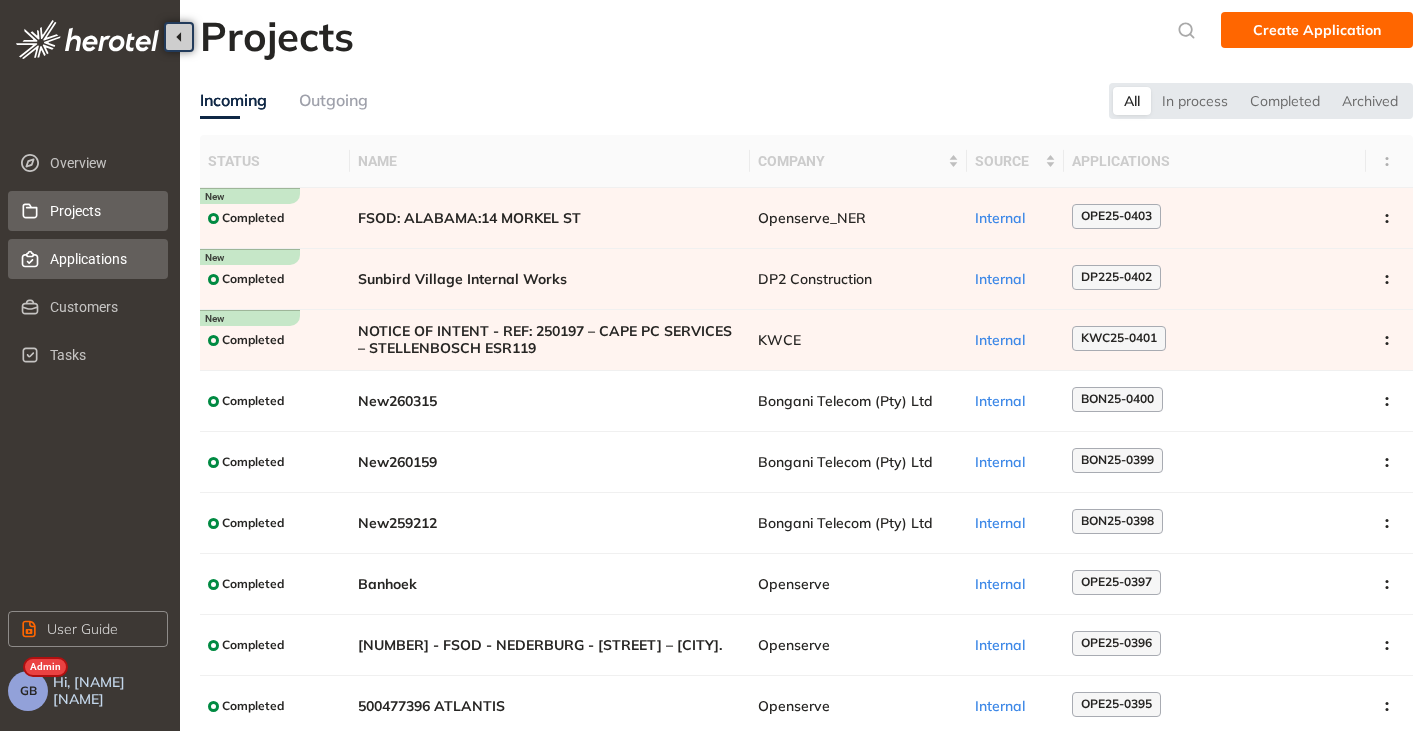 click on "Applications" at bounding box center [101, 259] 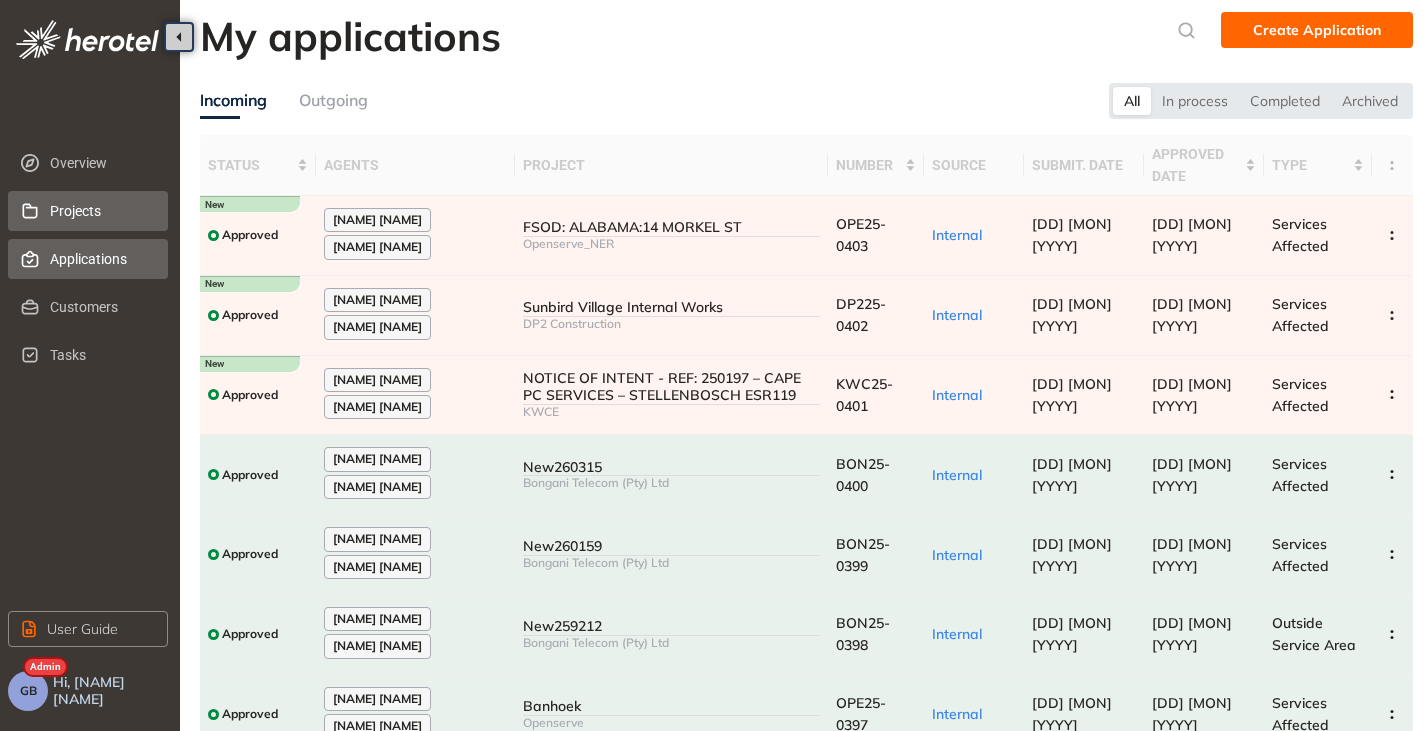 click on "Projects" at bounding box center [101, 211] 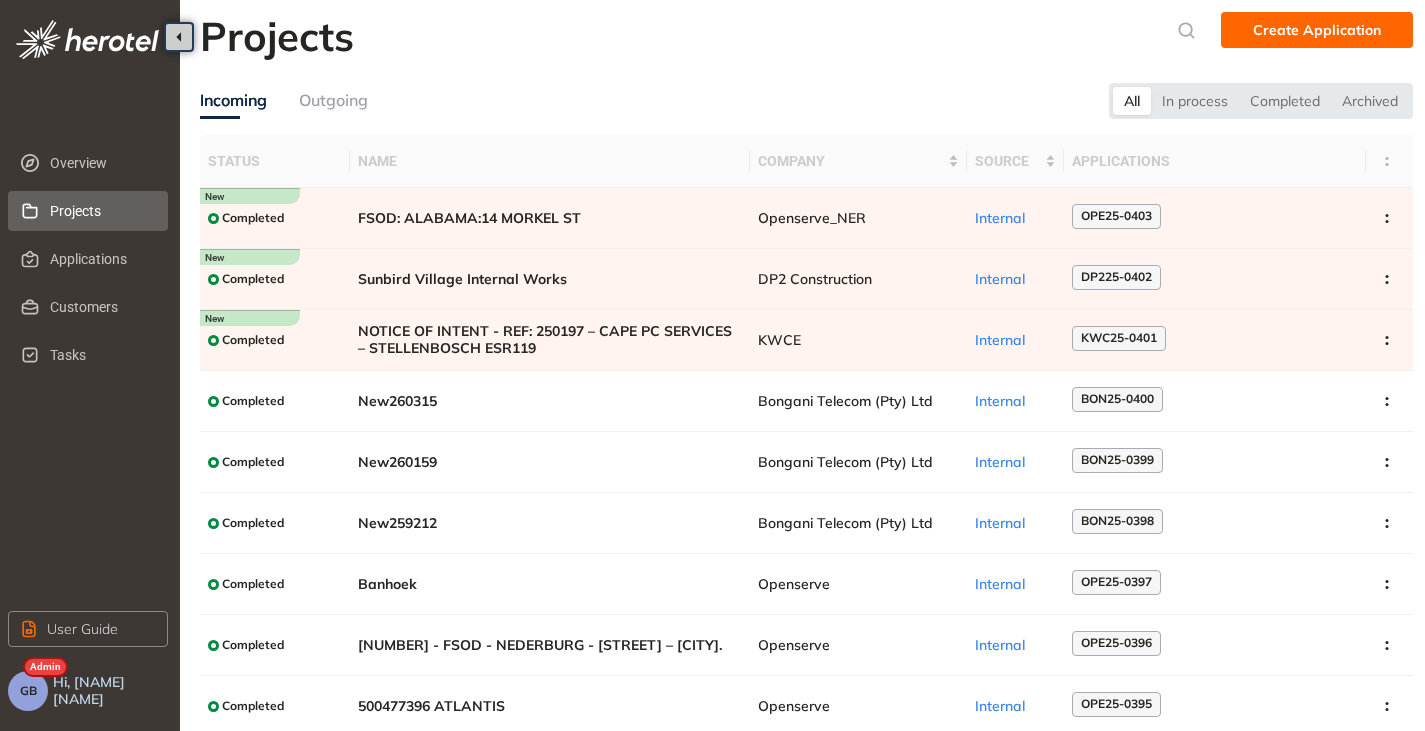 click on "GB" at bounding box center (28, 691) 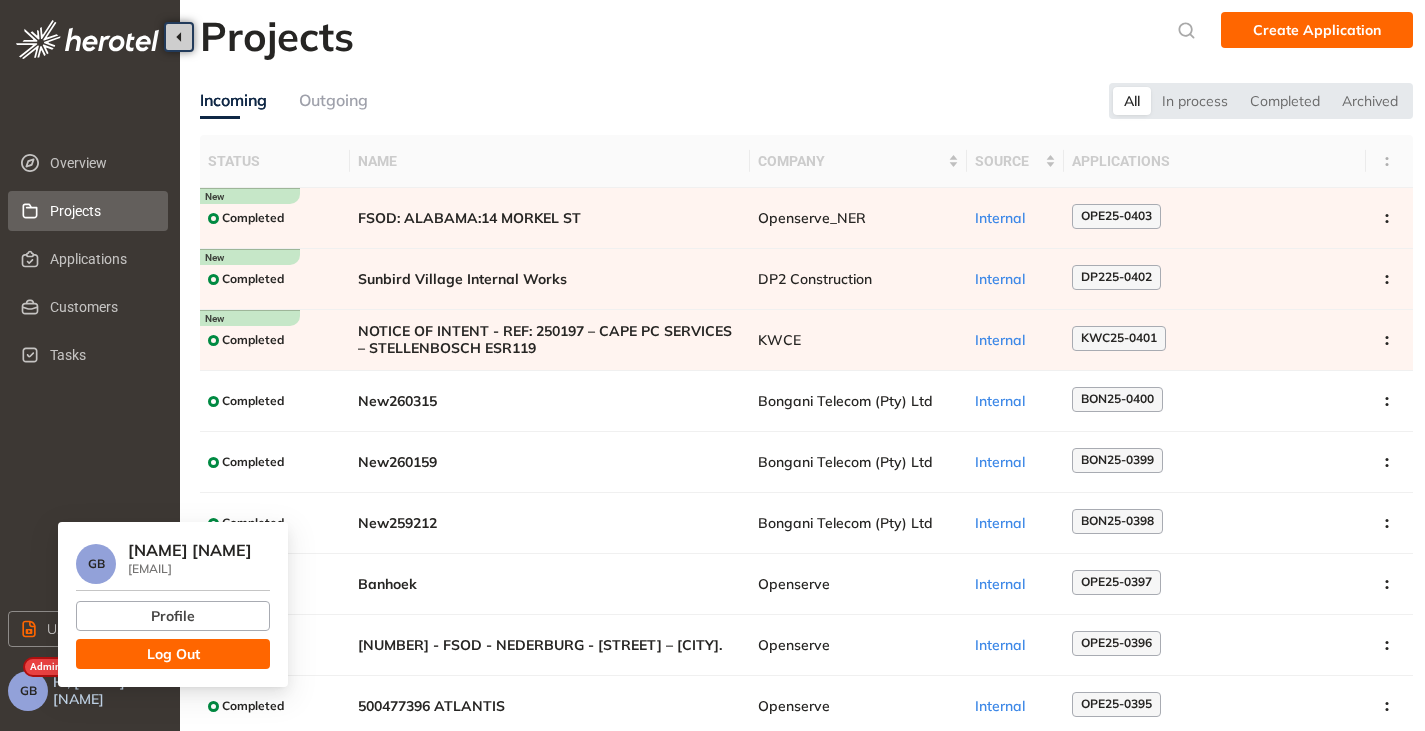 click on "Log Out" at bounding box center (173, 654) 